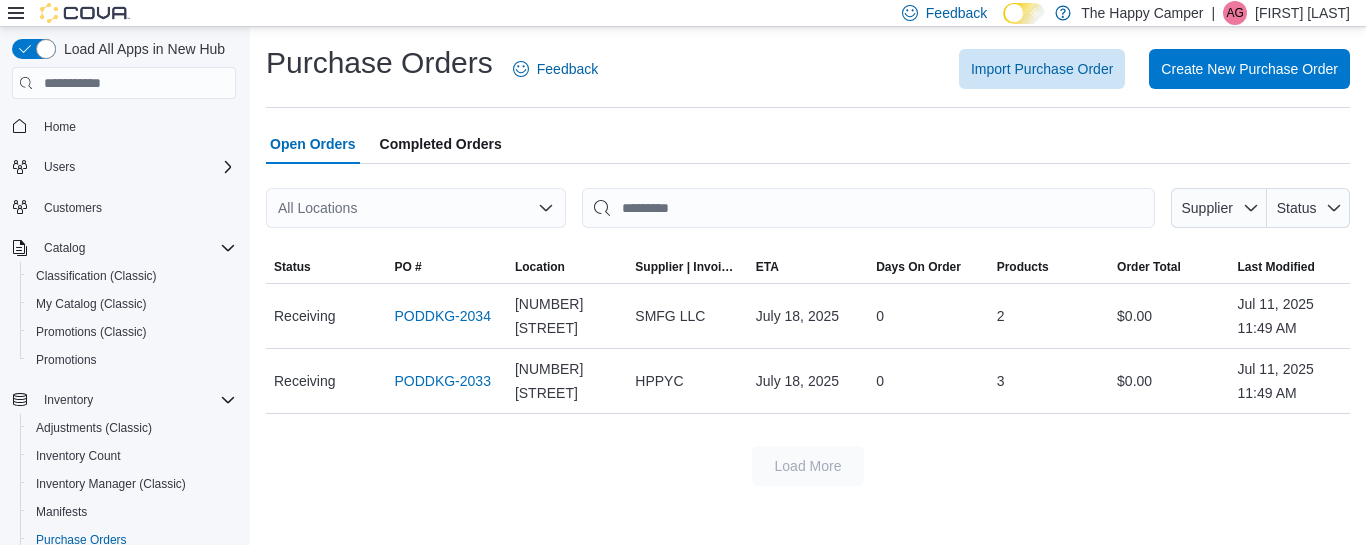scroll, scrollTop: 0, scrollLeft: 0, axis: both 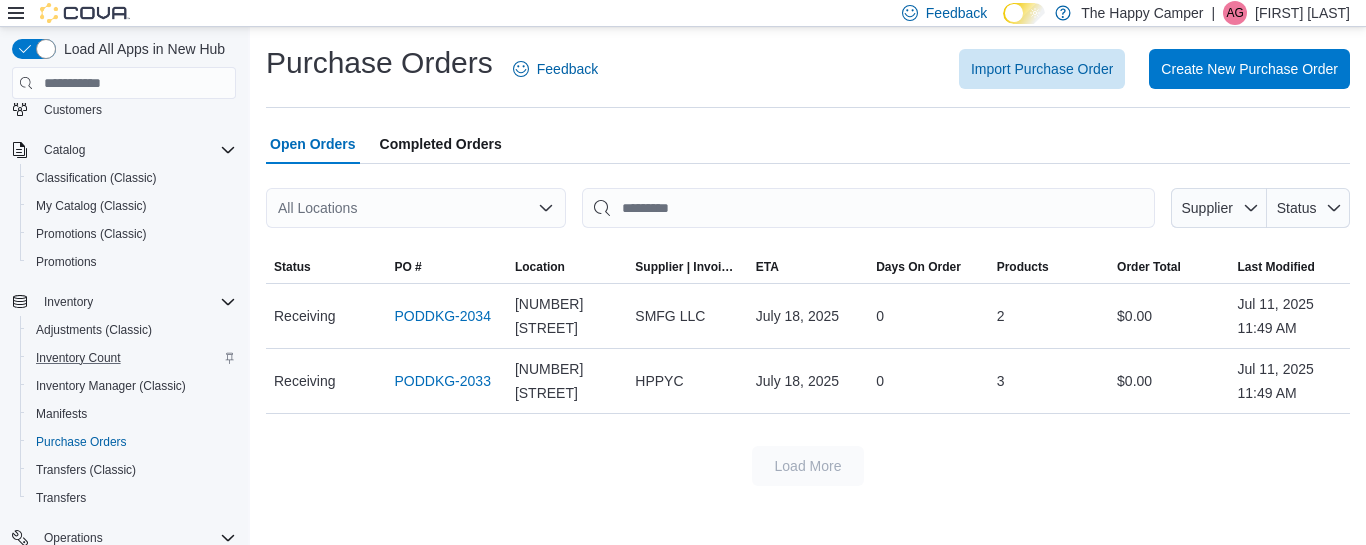 click on "Inventory Count" at bounding box center [132, 358] 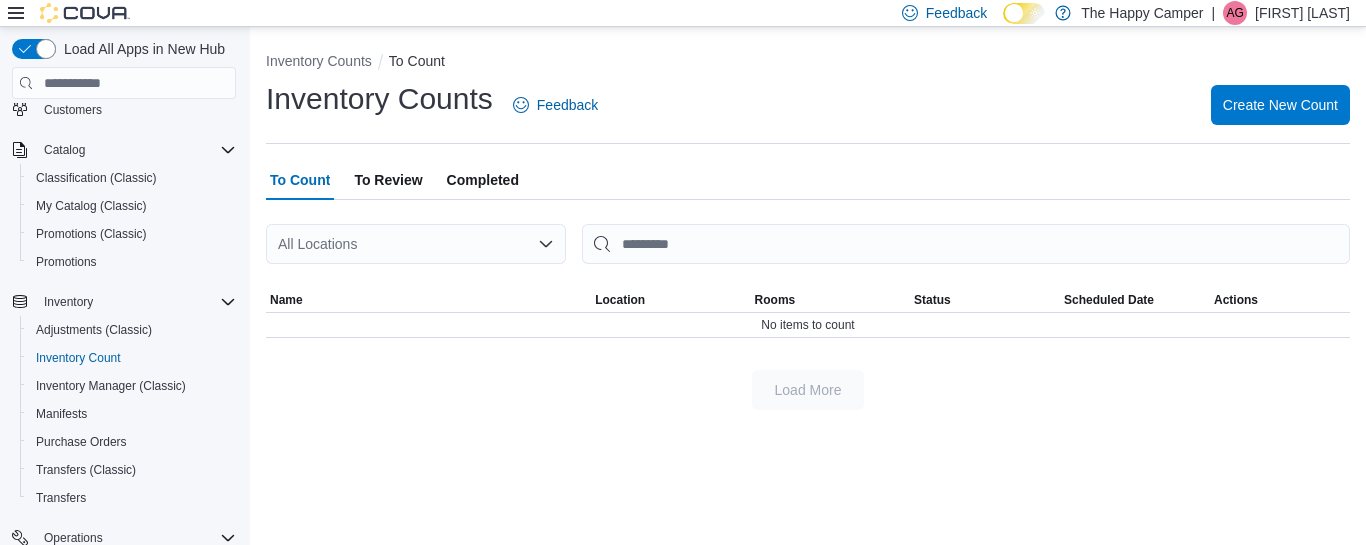 click 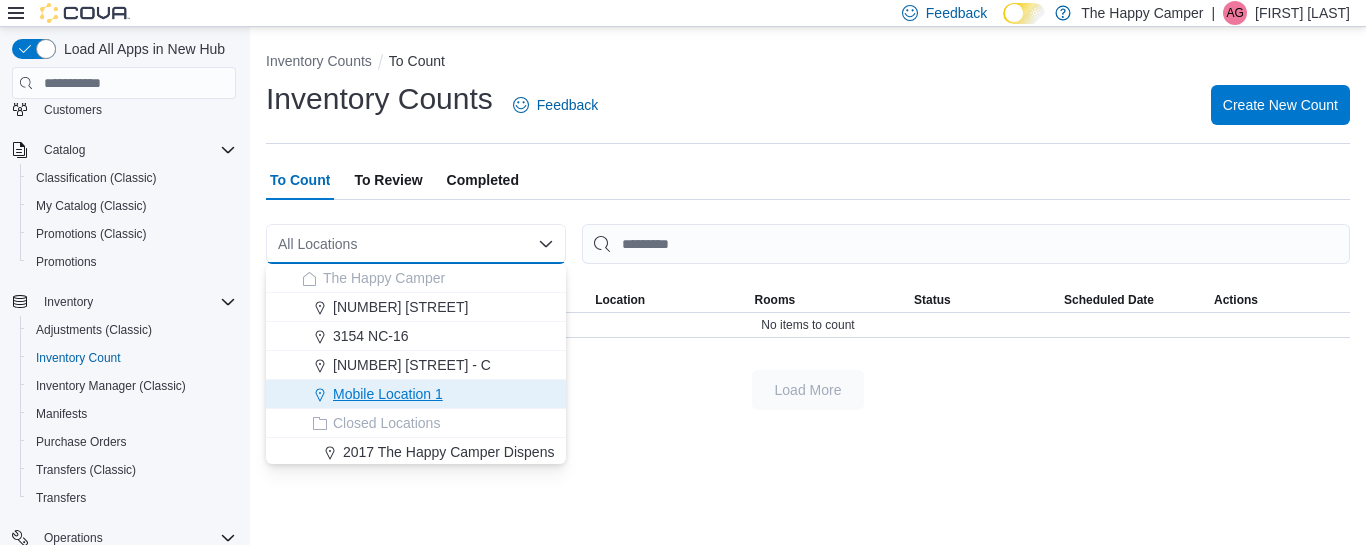 click on "Mobile Location 1" at bounding box center [428, 394] 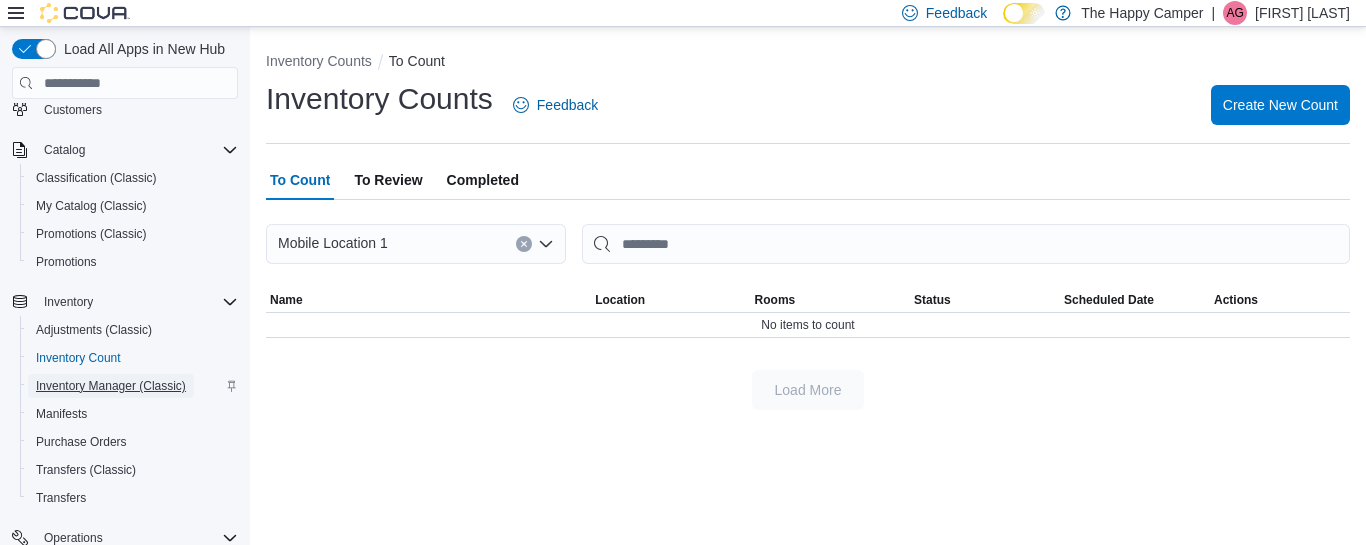 click on "Inventory Manager (Classic)" at bounding box center (111, 386) 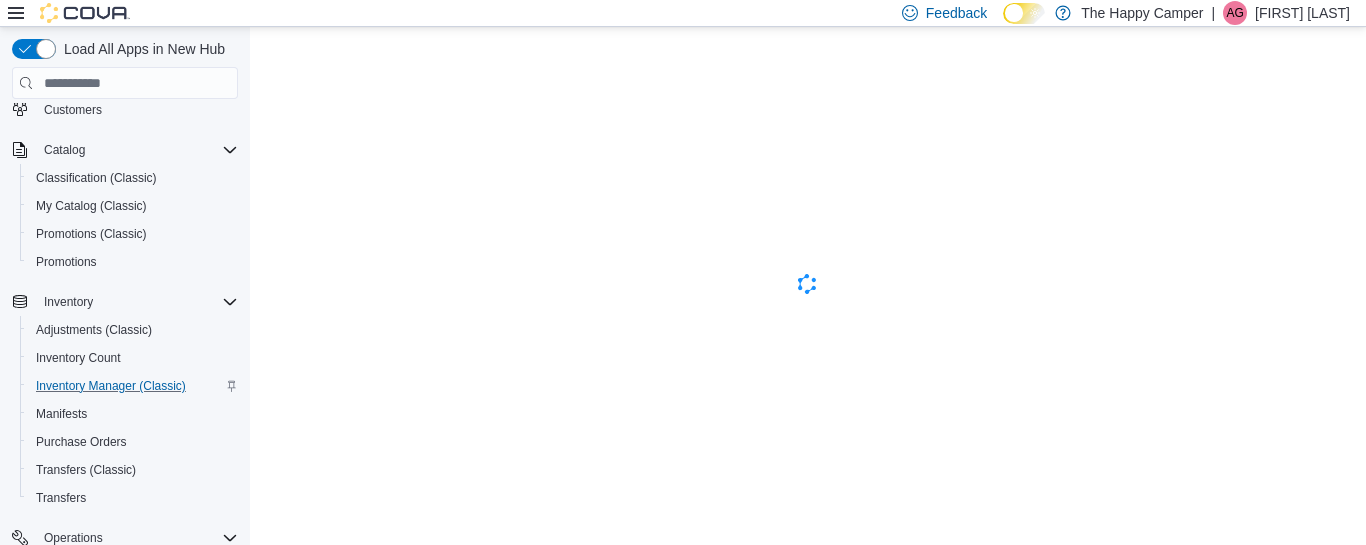 scroll, scrollTop: 0, scrollLeft: 0, axis: both 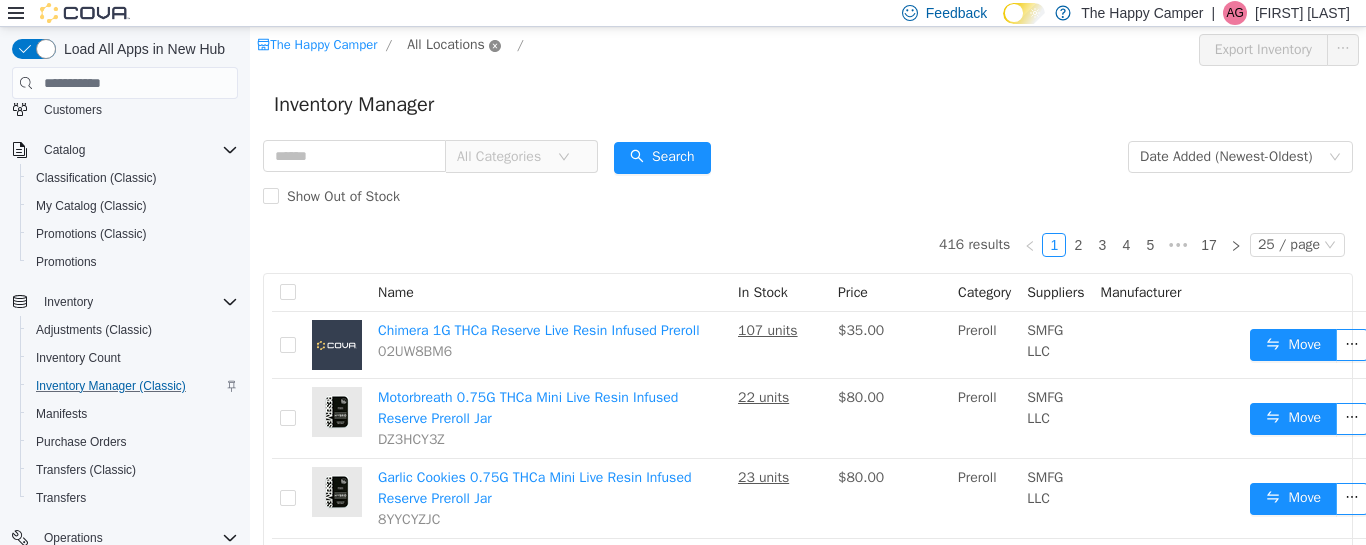 click 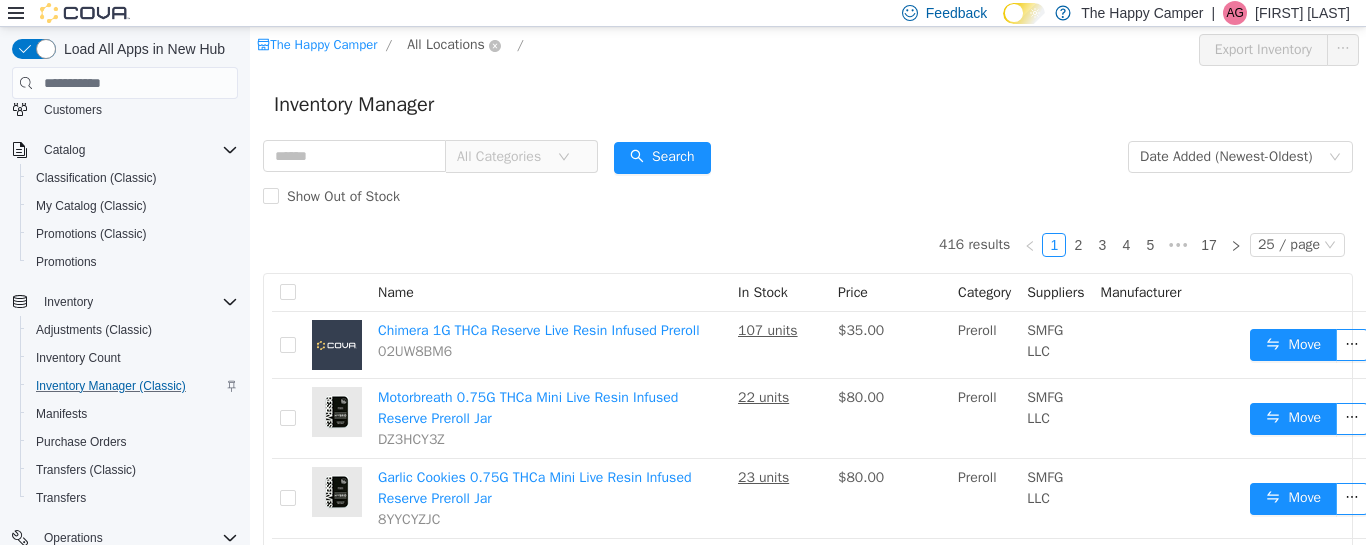 click on "All Locations" at bounding box center [454, 46] 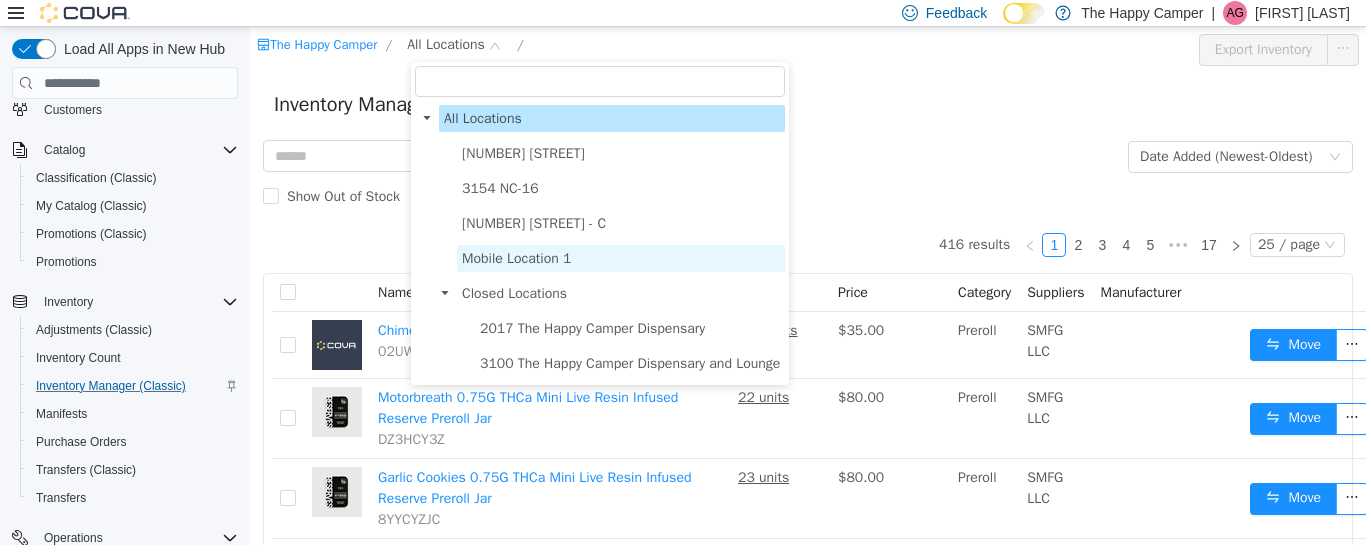 click on "Mobile Location 1" at bounding box center (516, 258) 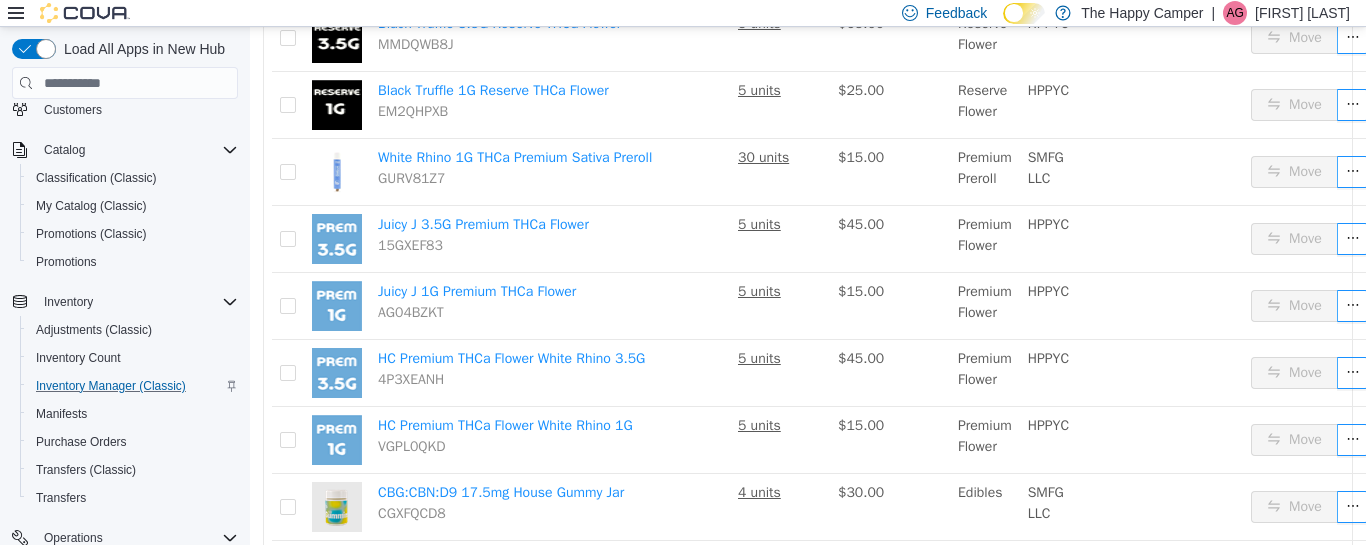 scroll, scrollTop: 0, scrollLeft: 0, axis: both 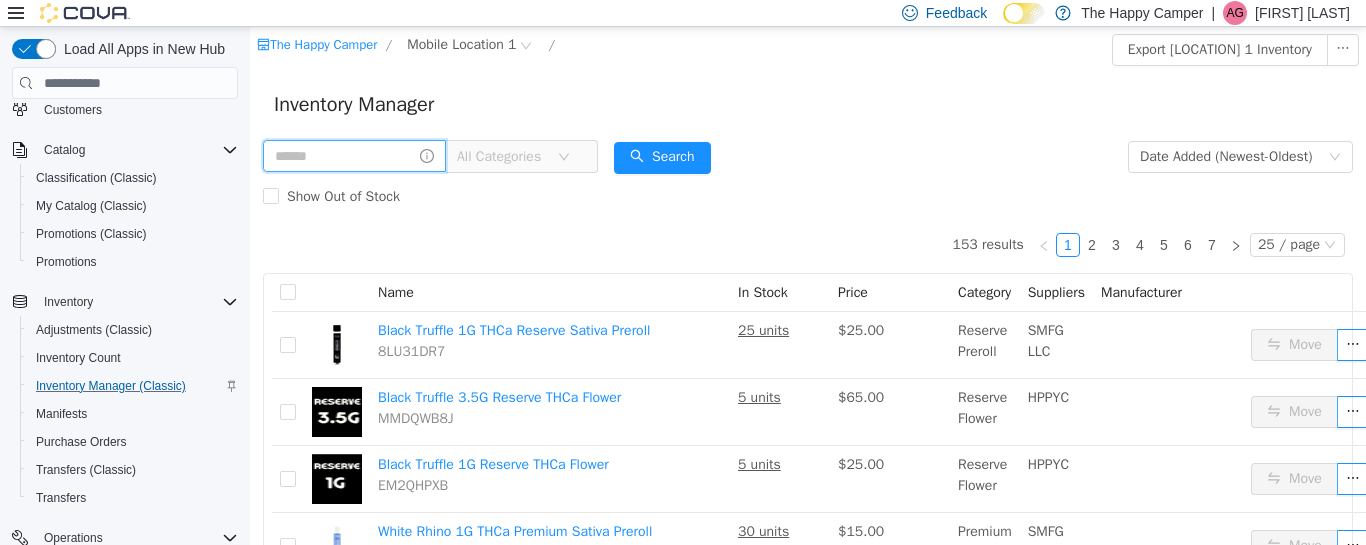 click at bounding box center (354, 156) 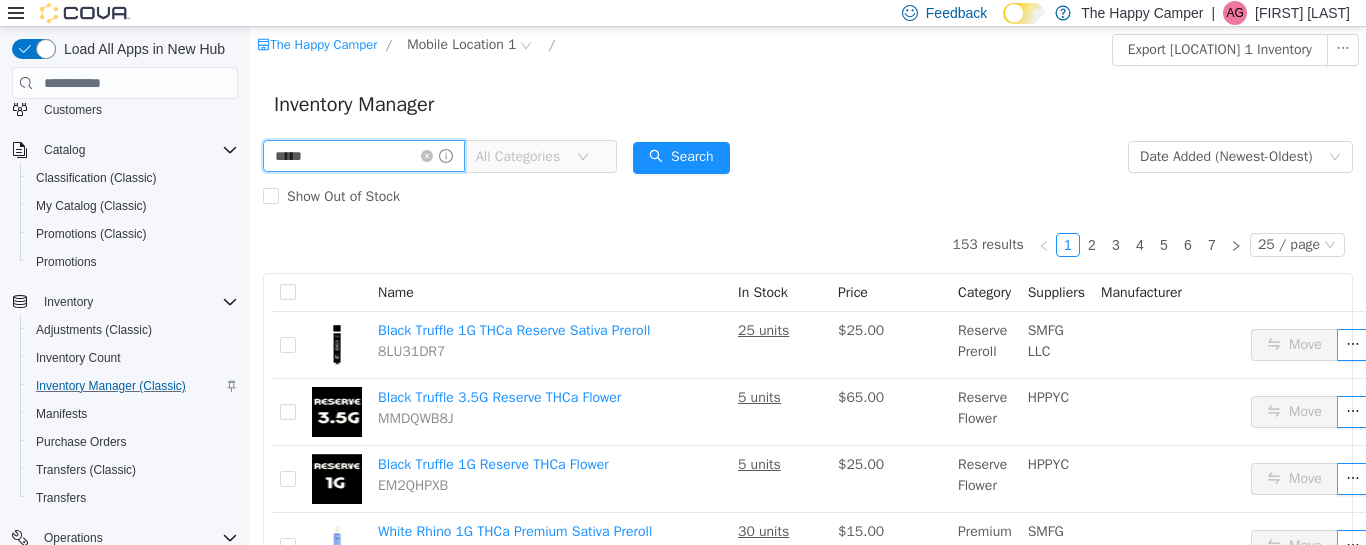 type on "*****" 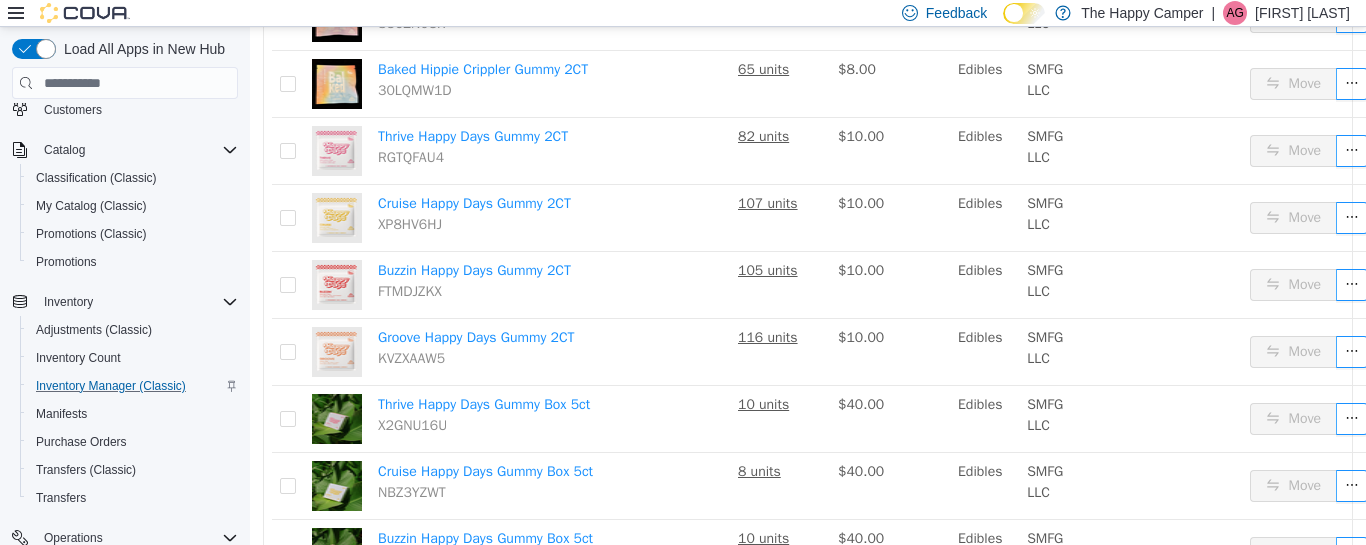 scroll, scrollTop: 1499, scrollLeft: 0, axis: vertical 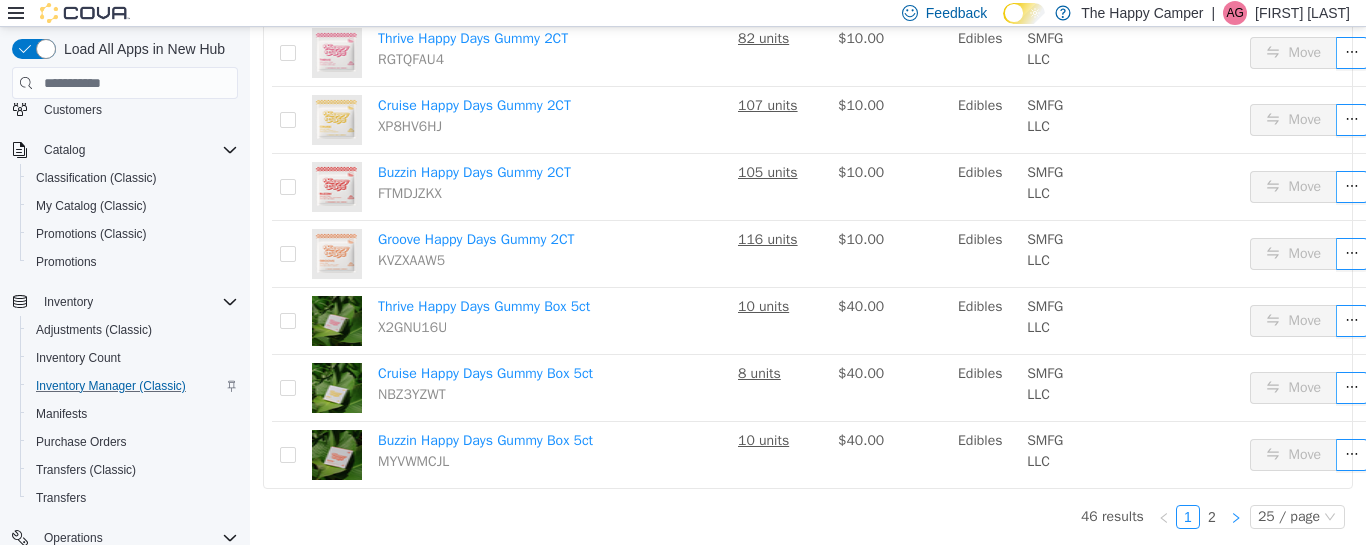 click at bounding box center (1236, 517) 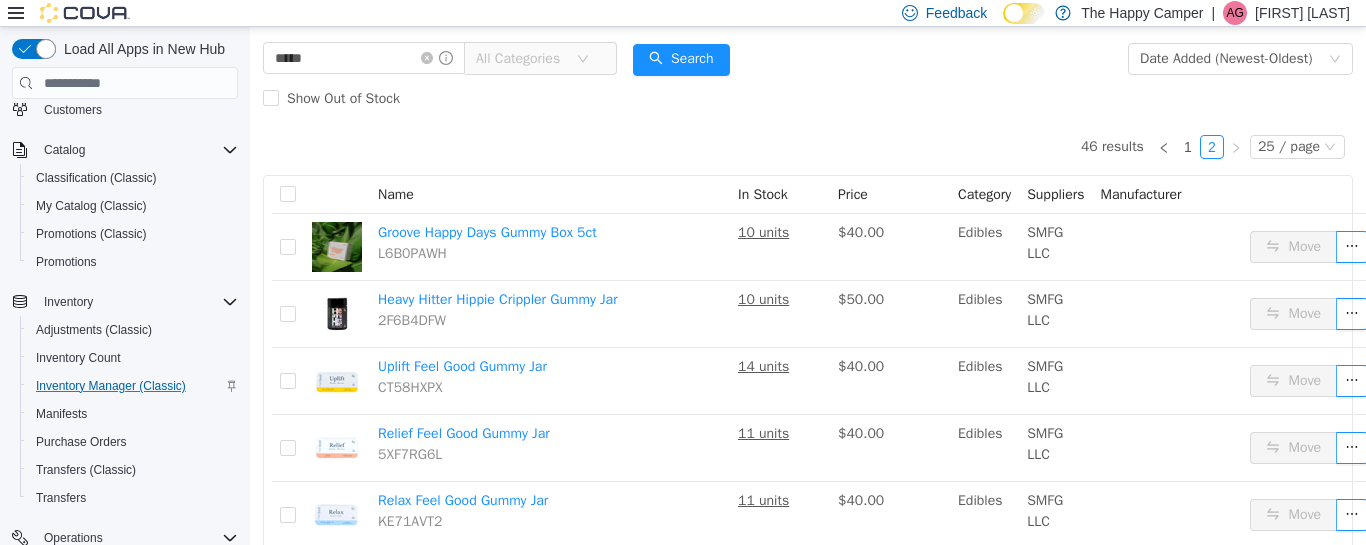 scroll, scrollTop: 125, scrollLeft: 0, axis: vertical 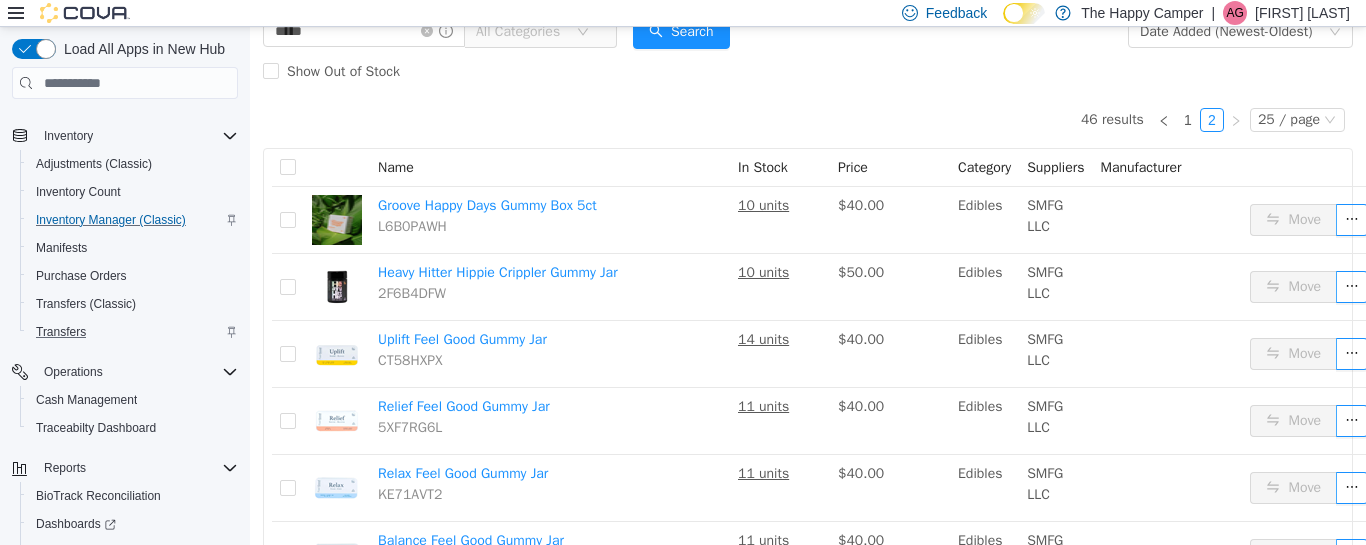 click on "Transfers" at bounding box center (133, 332) 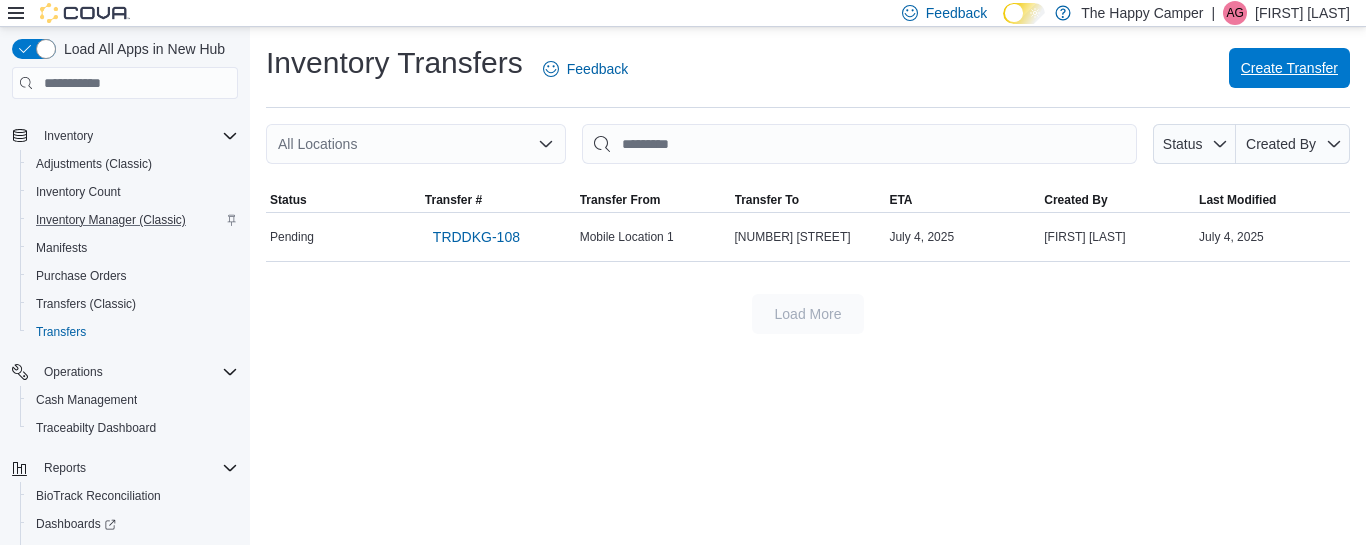 click on "Create Transfer" at bounding box center [1289, 68] 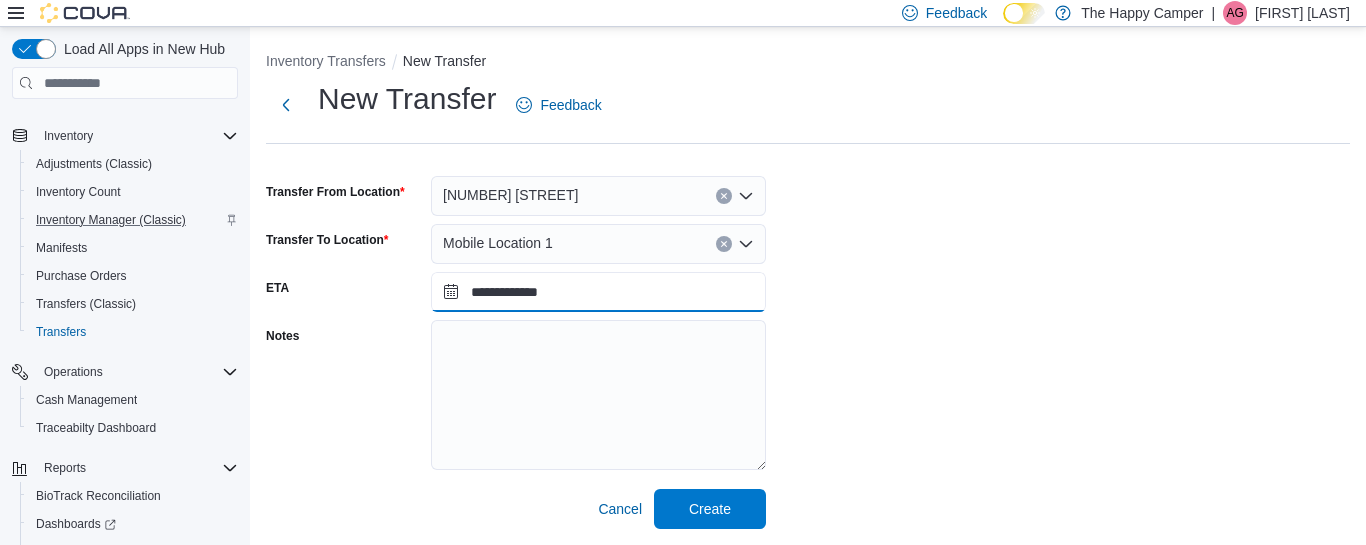click on "**********" at bounding box center [598, 292] 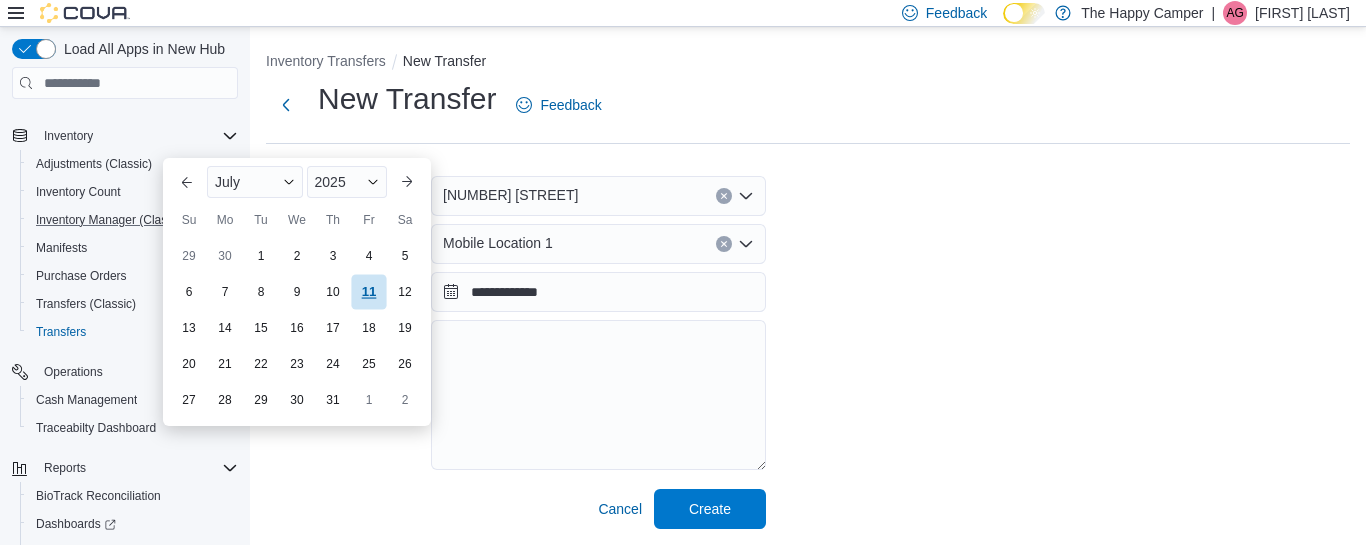 click on "11" at bounding box center [368, 292] 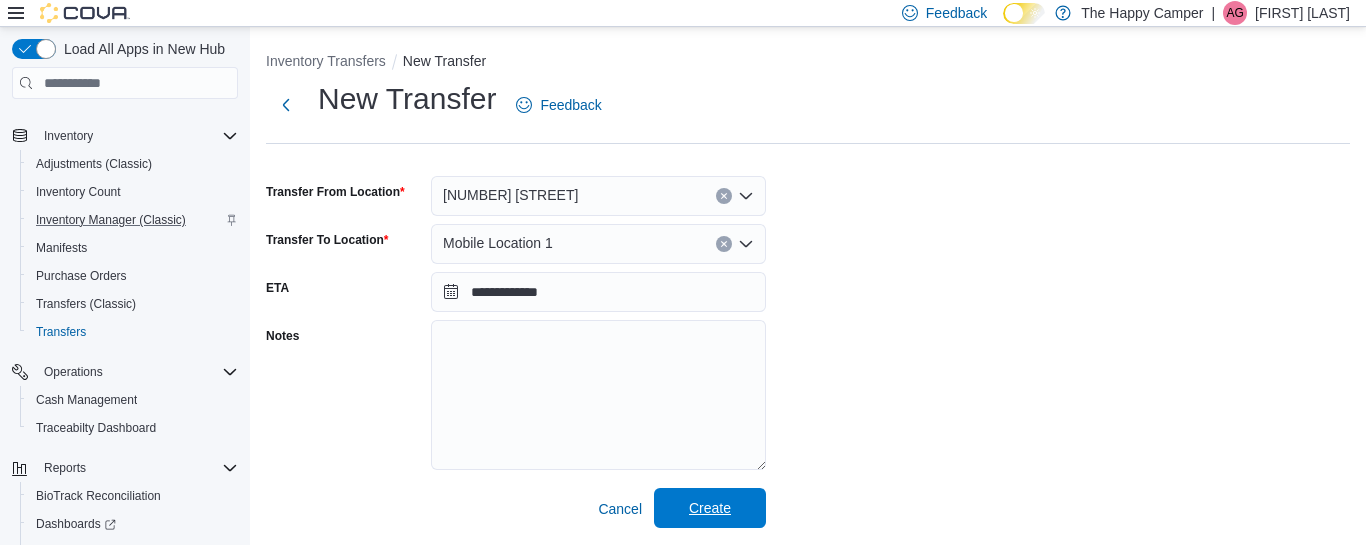 click on "Create" at bounding box center [710, 508] 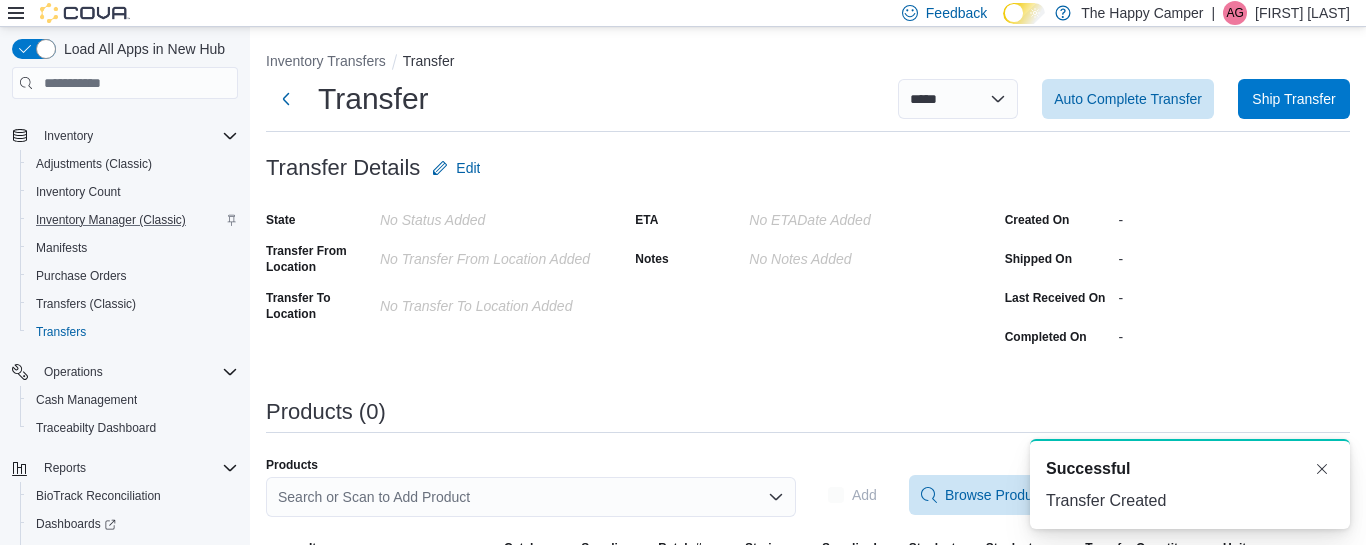 scroll, scrollTop: 0, scrollLeft: 0, axis: both 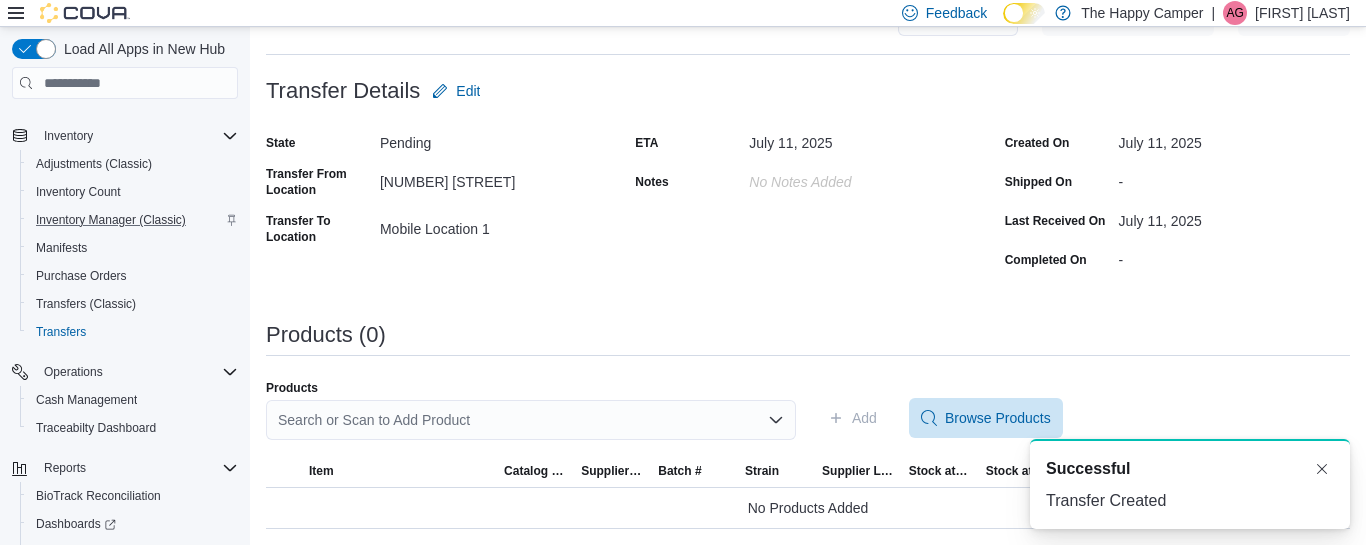 click on "Search or Scan to Add Product" at bounding box center (531, 420) 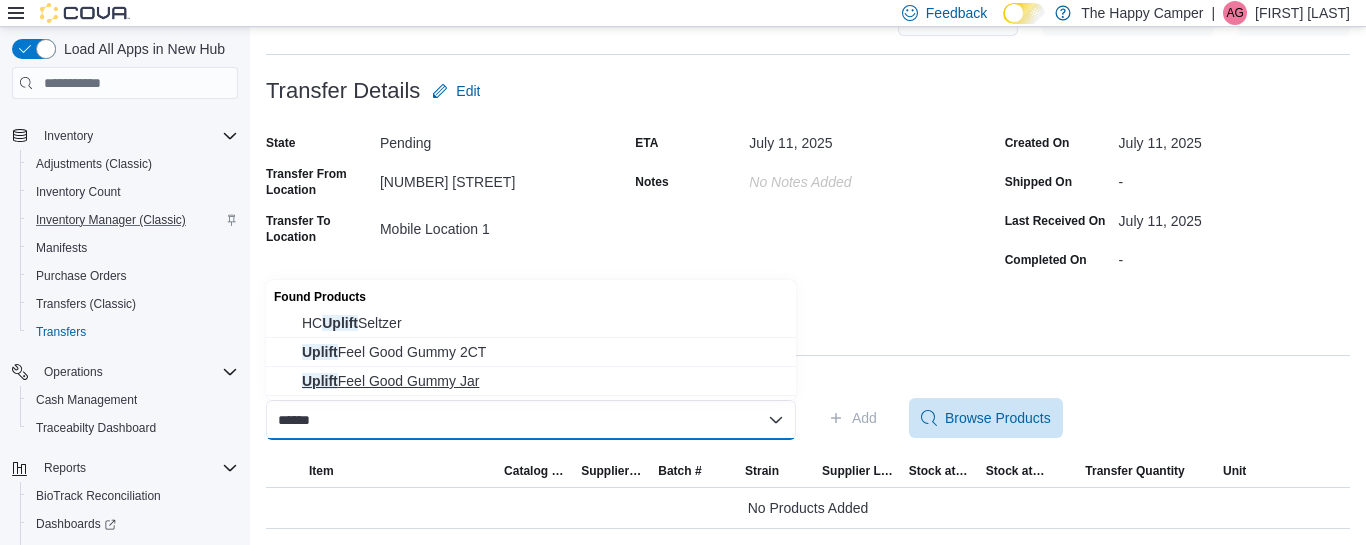 type on "******" 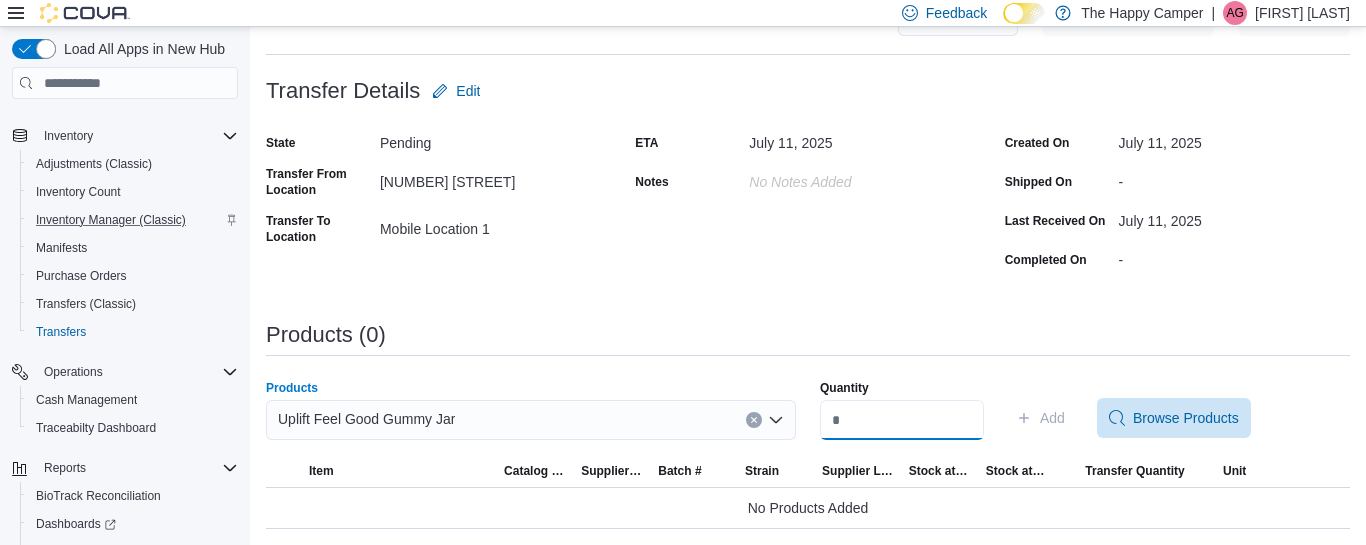 click on "Quantity" at bounding box center [902, 420] 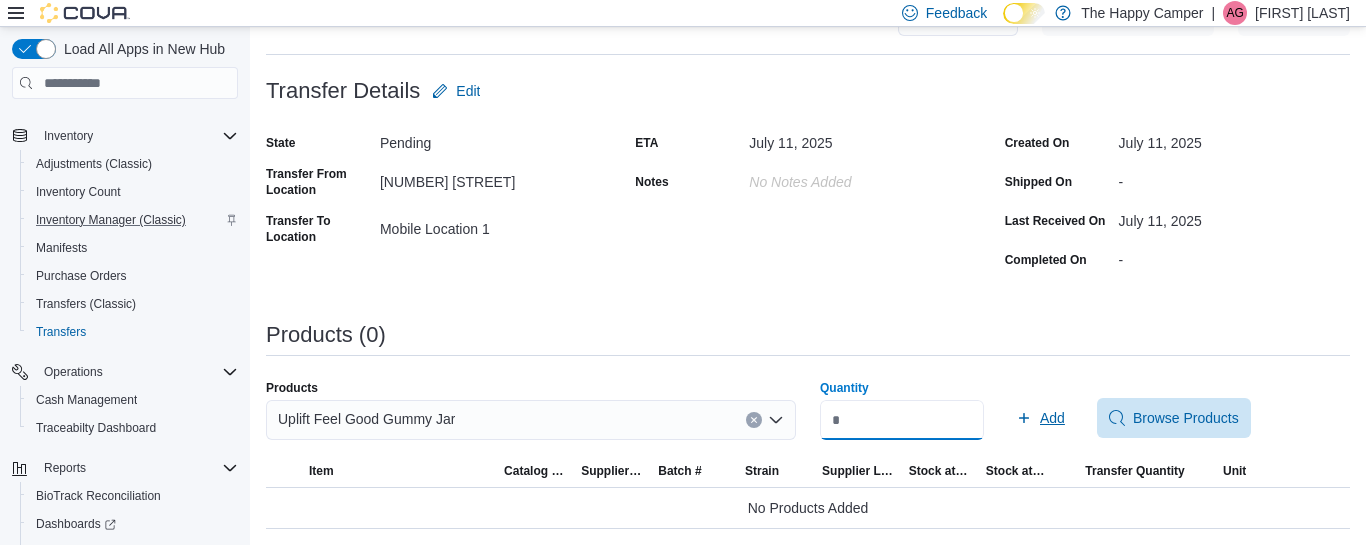 type on "*" 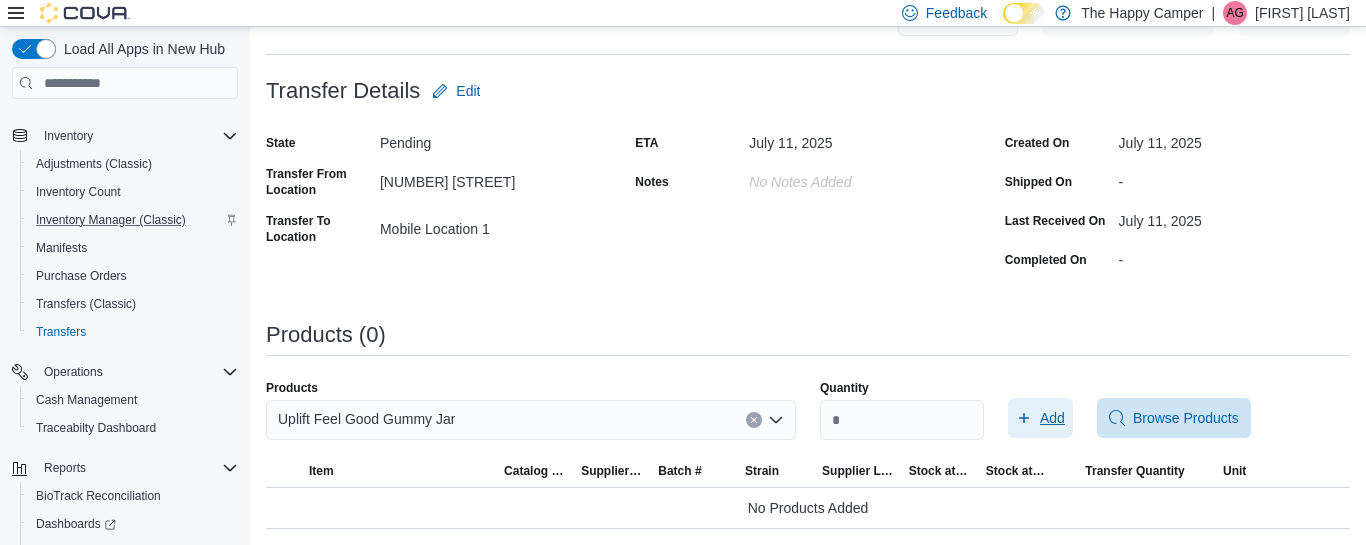 click on "Add" at bounding box center (1040, 418) 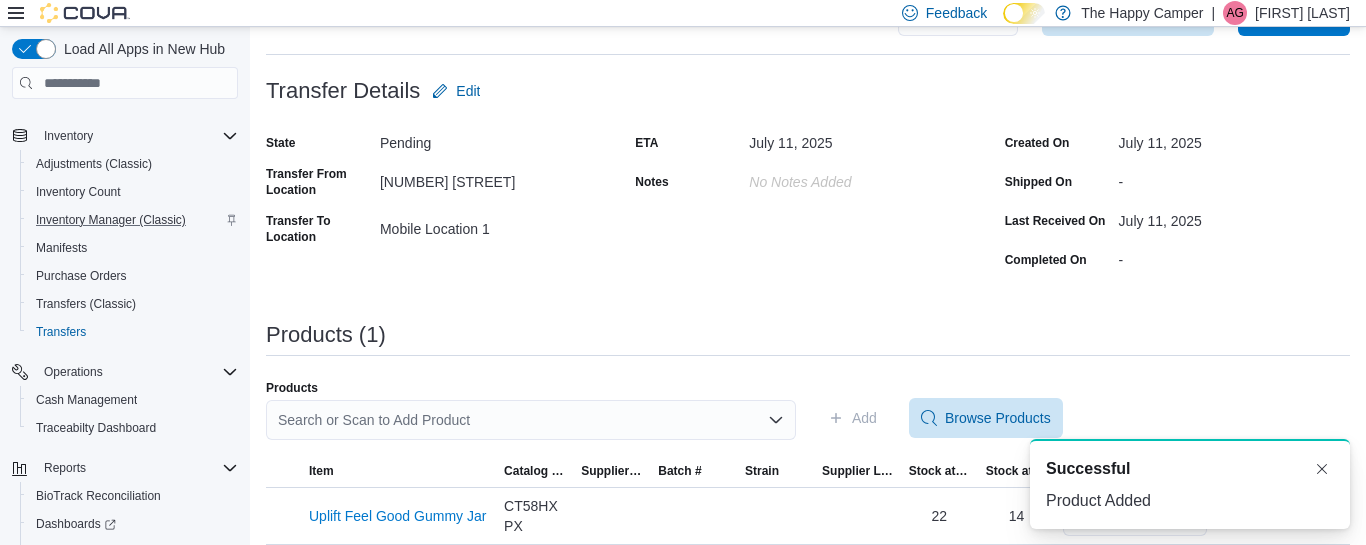 scroll, scrollTop: 0, scrollLeft: 0, axis: both 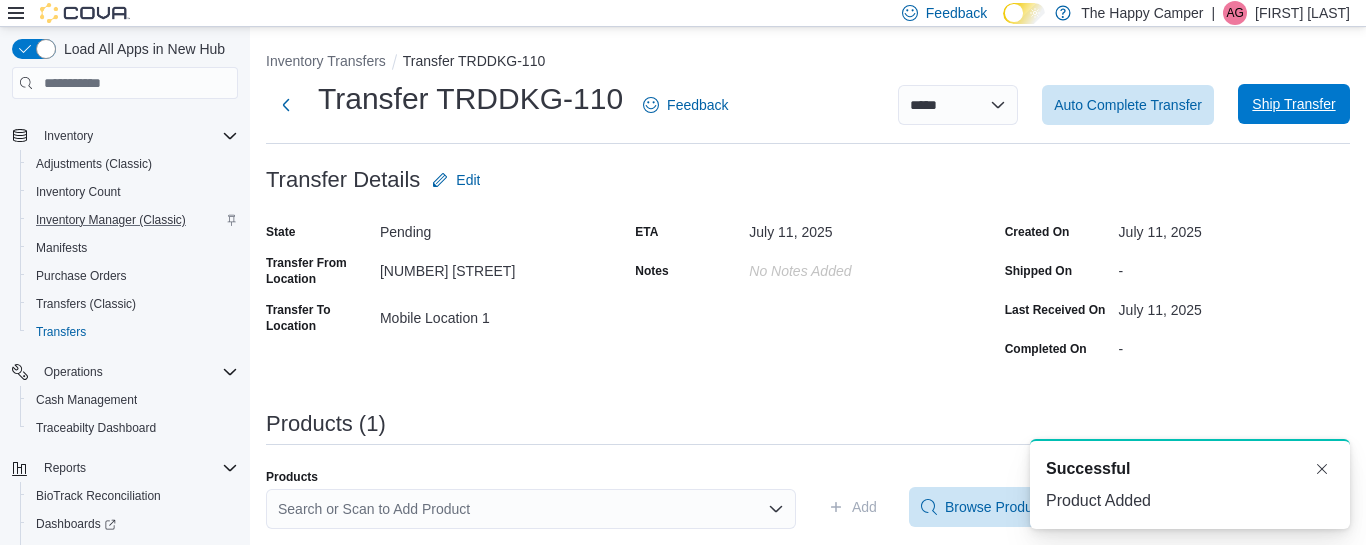 click on "Ship Transfer" at bounding box center [1293, 104] 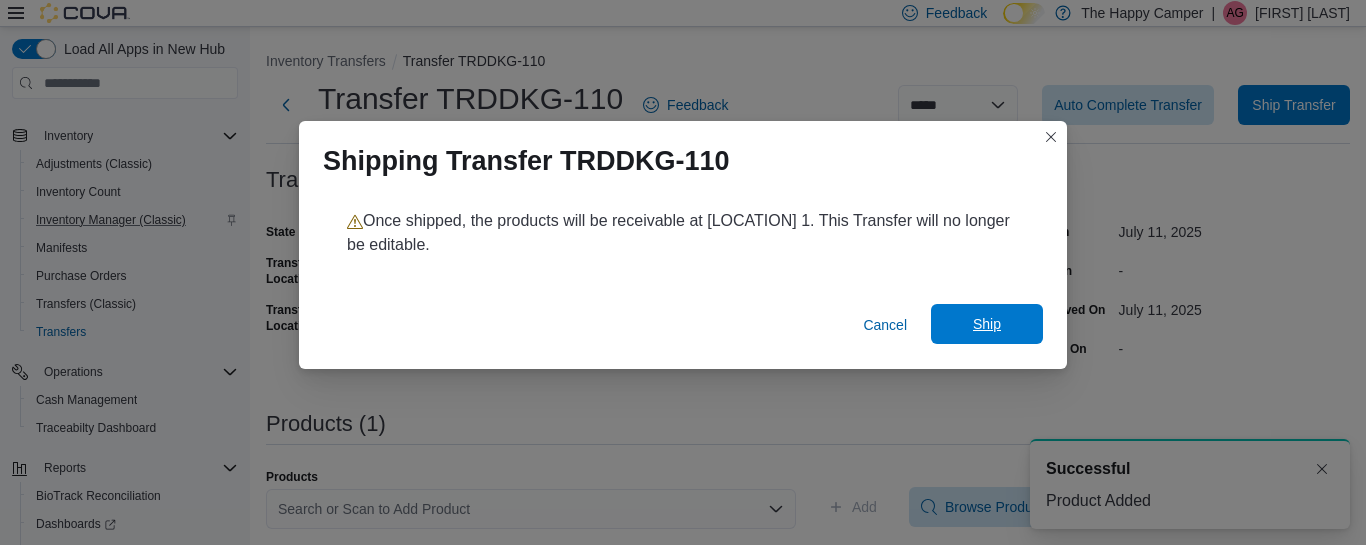 click on "Ship" at bounding box center (987, 324) 